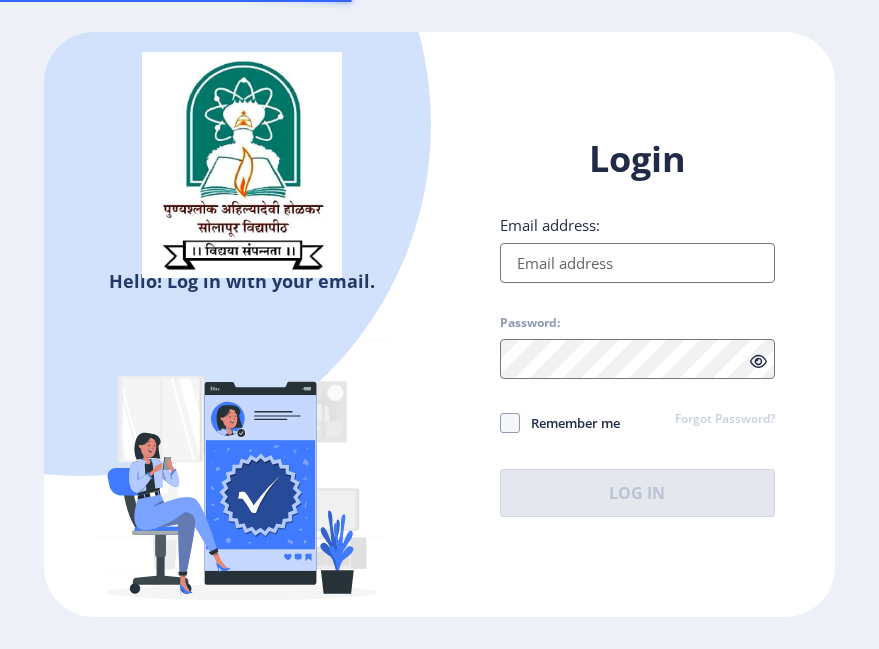 scroll, scrollTop: 0, scrollLeft: 0, axis: both 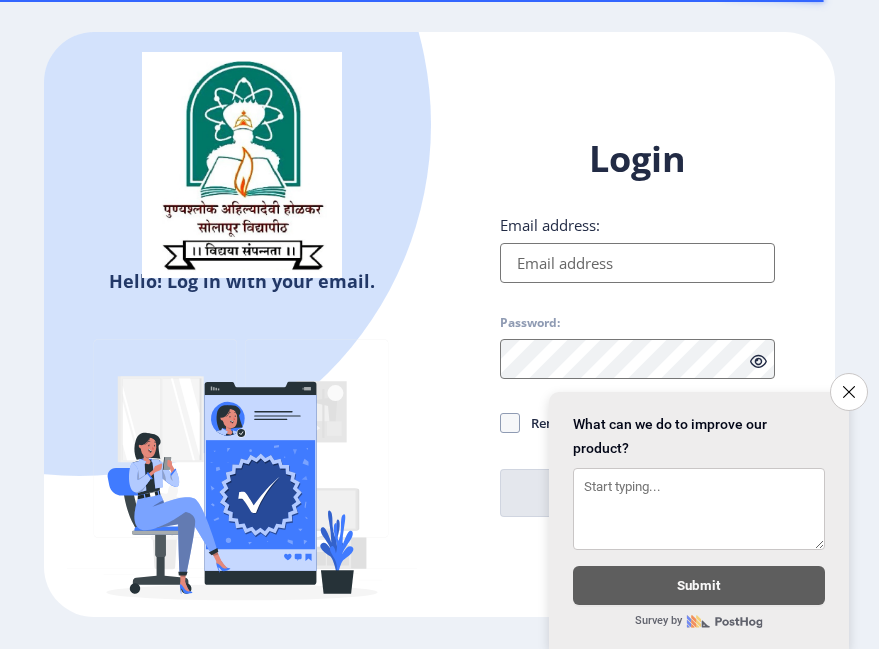 click on "Email address:" at bounding box center (638, 263) 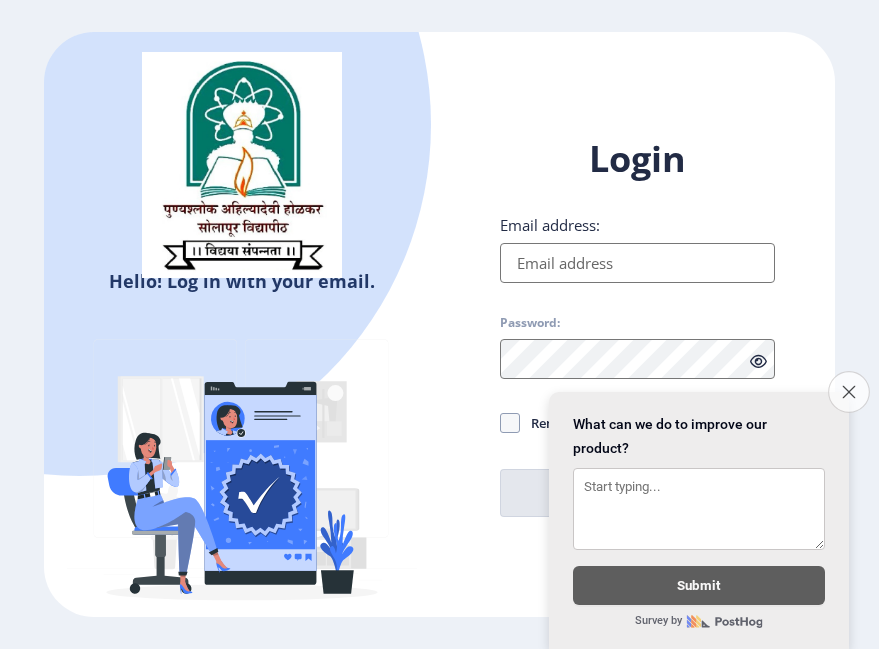 click on "Close survey" at bounding box center (849, 392) 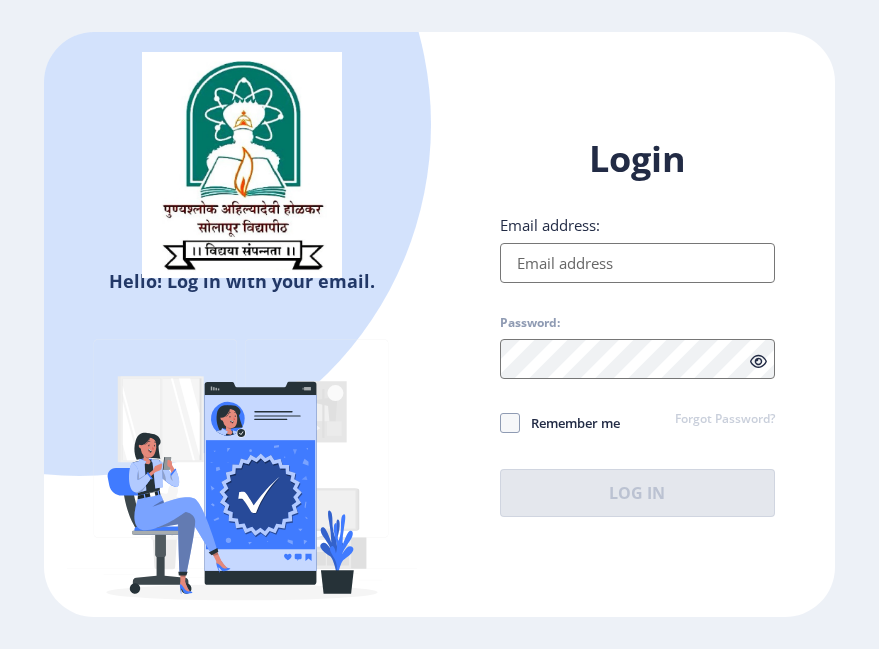 click on "Email address:" at bounding box center (638, 263) 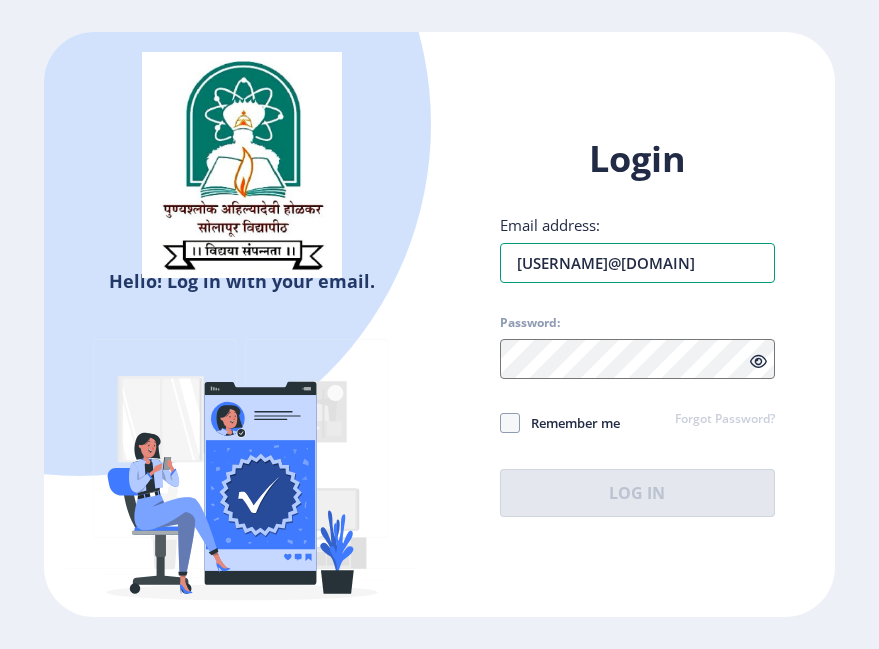 type on "[USERNAME]@[DOMAIN]" 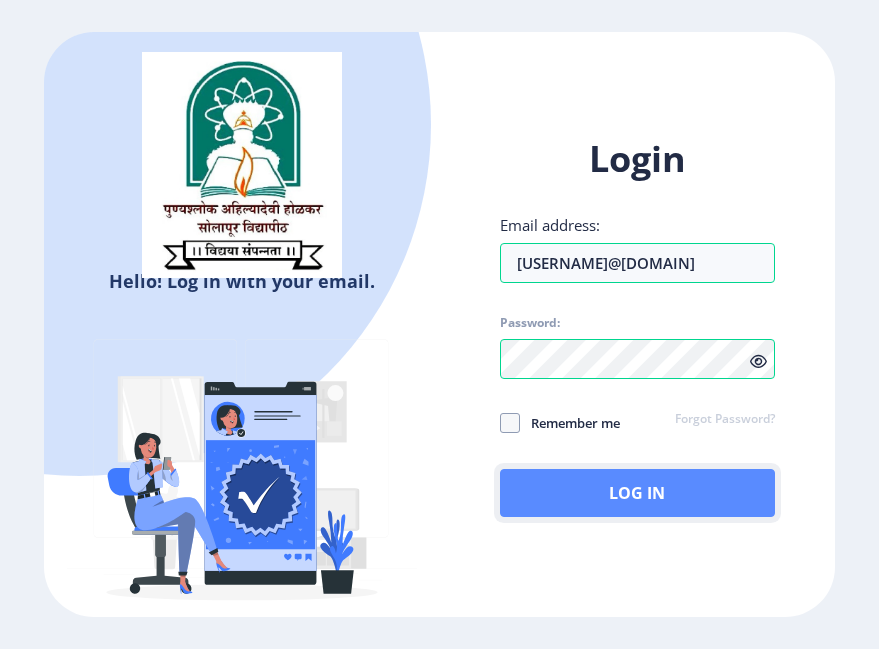click on "Log In" 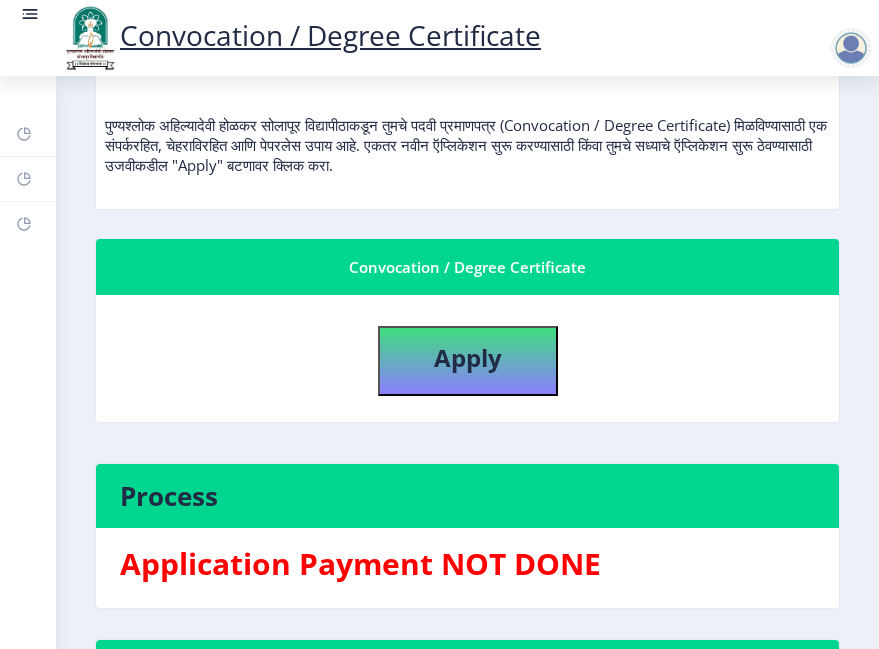 scroll, scrollTop: 273, scrollLeft: 0, axis: vertical 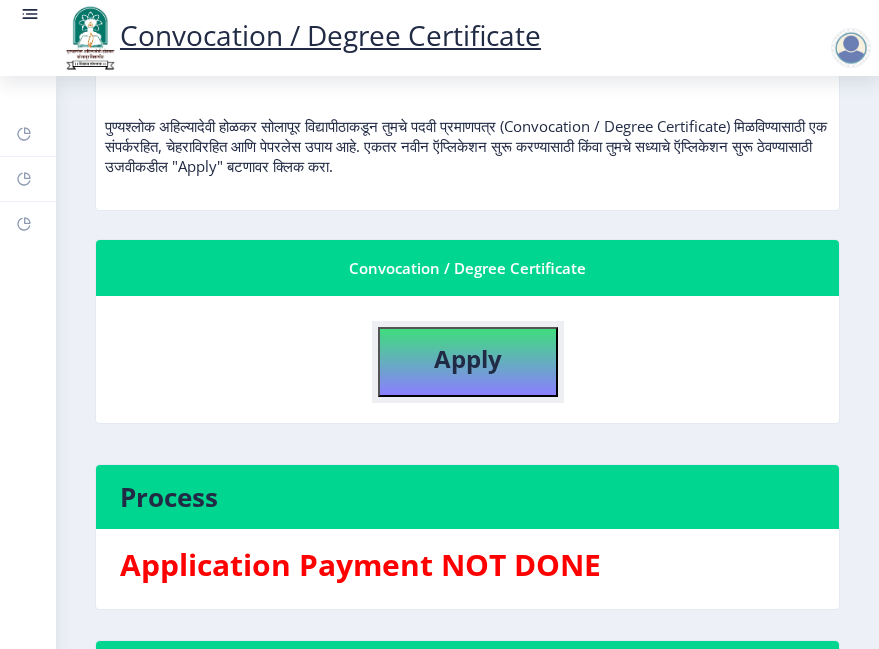 click on "Apply" 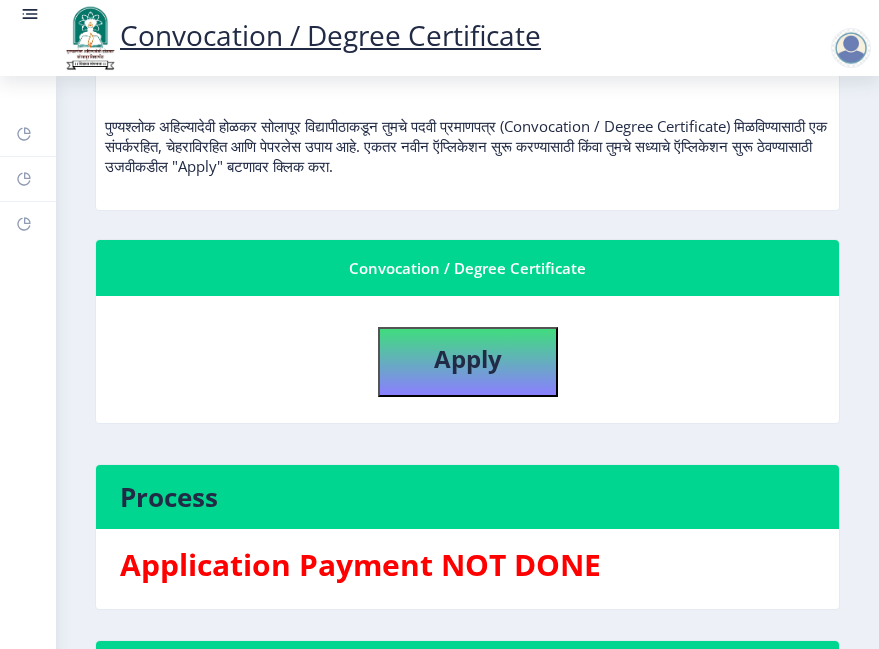 select 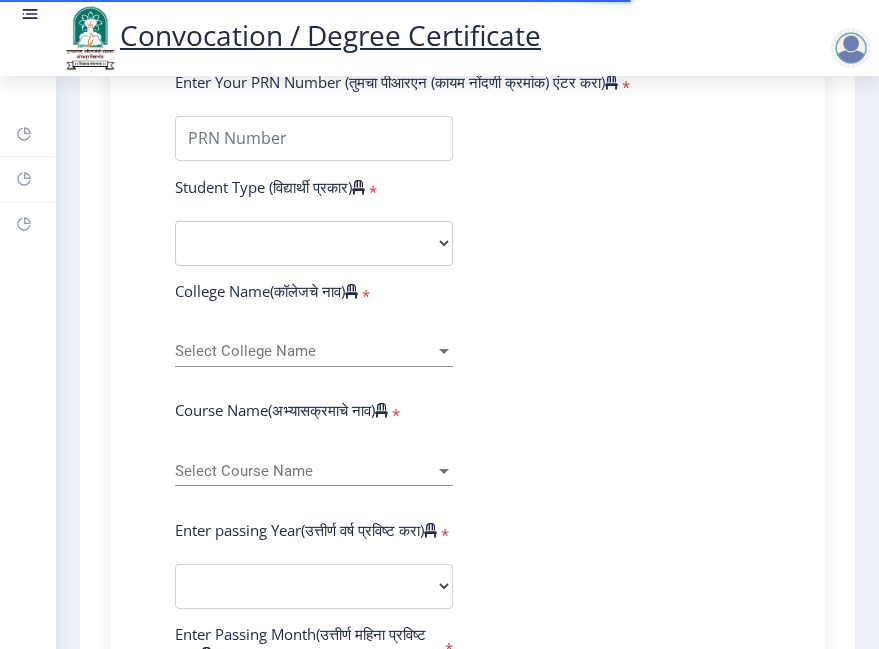 scroll, scrollTop: 547, scrollLeft: 0, axis: vertical 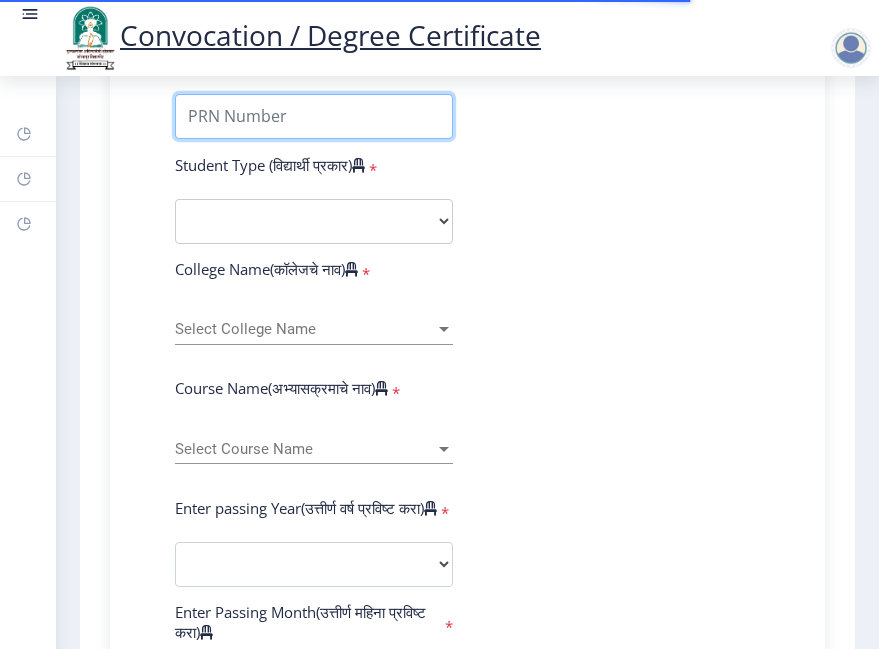 click on "Enter Your PRN Number (तुमचा पीआरएन (कायम नोंदणी क्रमांक) एंटर करा)" at bounding box center (314, 116) 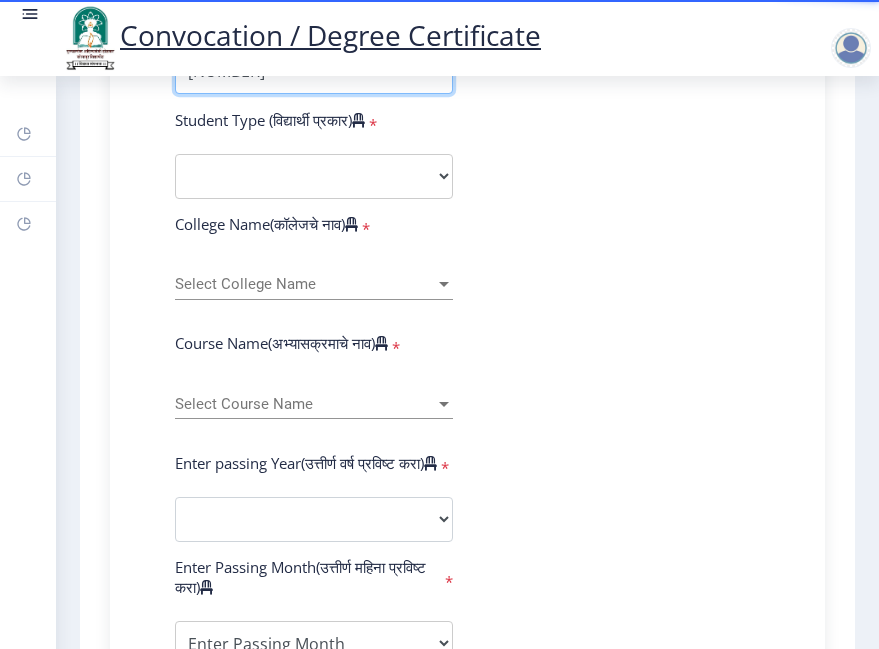 scroll, scrollTop: 593, scrollLeft: 0, axis: vertical 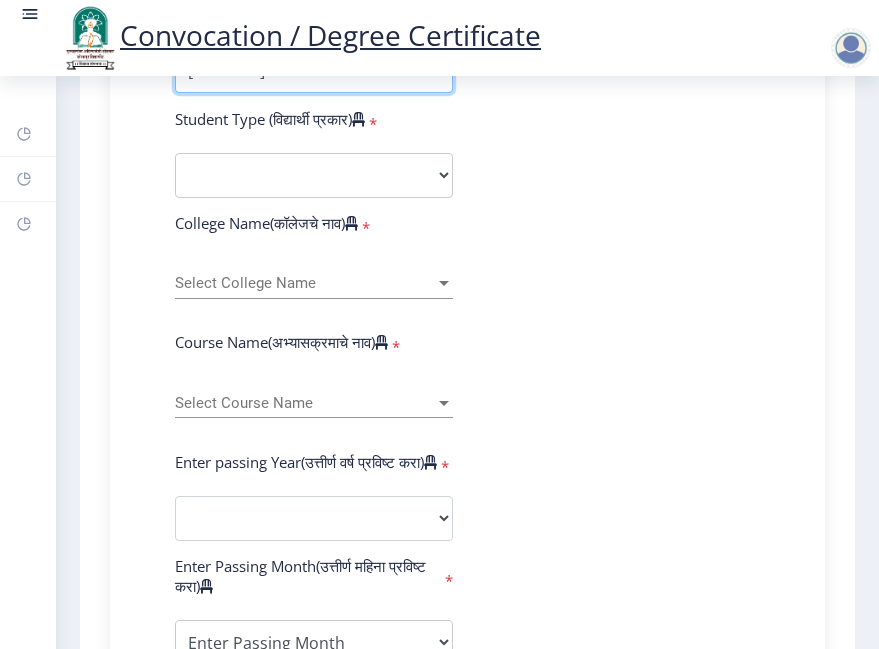 type on "[NUMBER]" 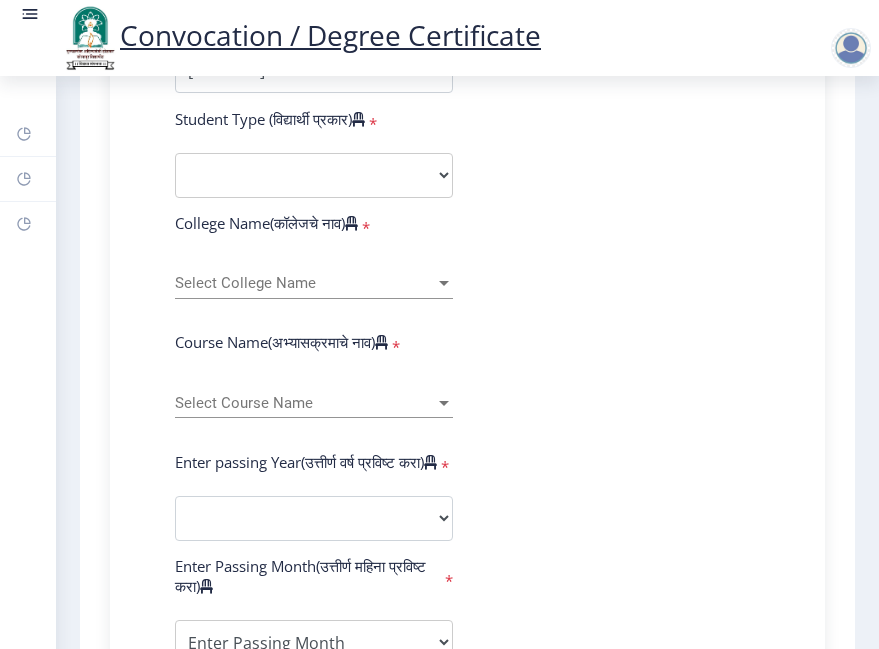 click on "Enter Your PRN Number (तुमचा पीआरएन (कायम नोंदणी क्रमांक) एंटर करा)   * Student Type (विद्यार्थी प्रकार)    * Select Student Type Regular External College Name(कॉलेजचे नाव)   * Select College Name Select College Name Course Name(अभ्यासक्रमाचे नाव)   * Select Course Name Select Course Name Enter passing Year(उत्तीर्ण वर्ष प्रविष्ट करा)   *  2025   2024   2023   2022   2021   2020   2019   2018   2017   2016   2015   2014   2013   2012   2011   2010   2009   2008   2007   2006   2005   2004   2003   2002   2001   2000   1999   1998   1997   1996   1995   1994   1993   1992   1991   1990   1989   1988   1987   1986   1985   1984   1983   1982   1981   1980   1979   1978   1977   1976  Enter Passing Month(उत्तीर्ण महिना प्रविष्ट करा)   * Enter Passing Month" 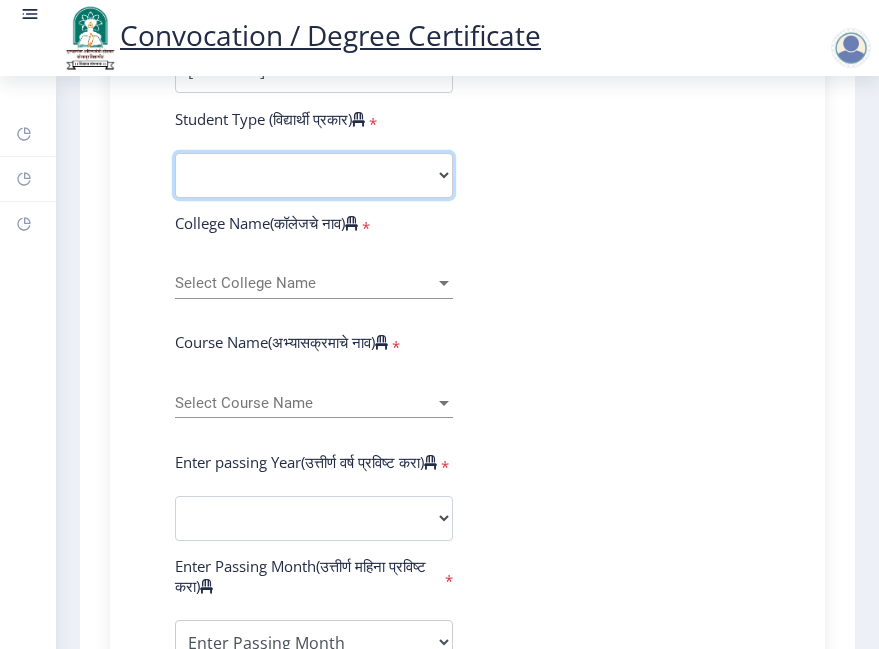 click on "Select Student Type Regular External" at bounding box center (314, 175) 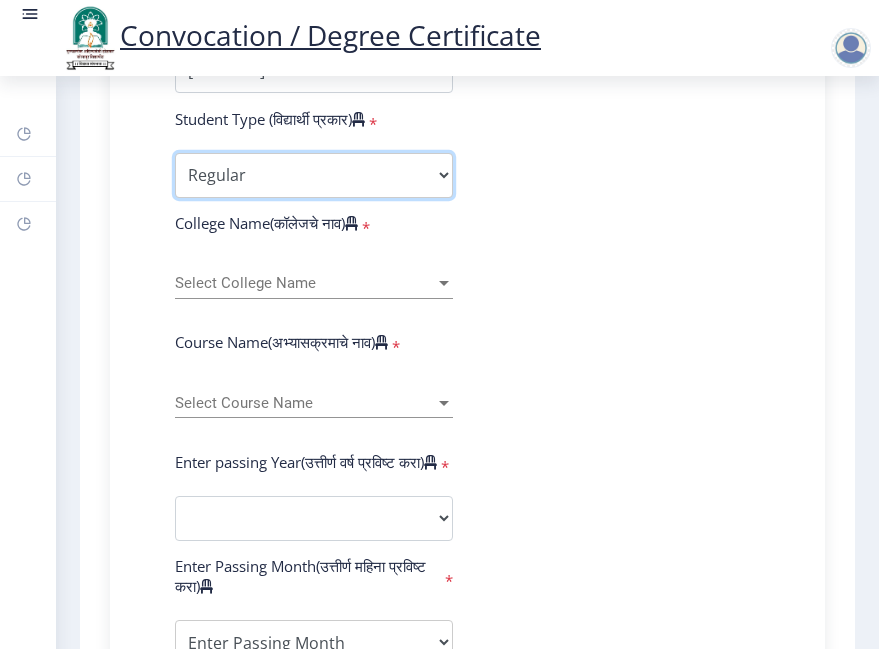 click on "Select Student Type Regular External" at bounding box center (314, 175) 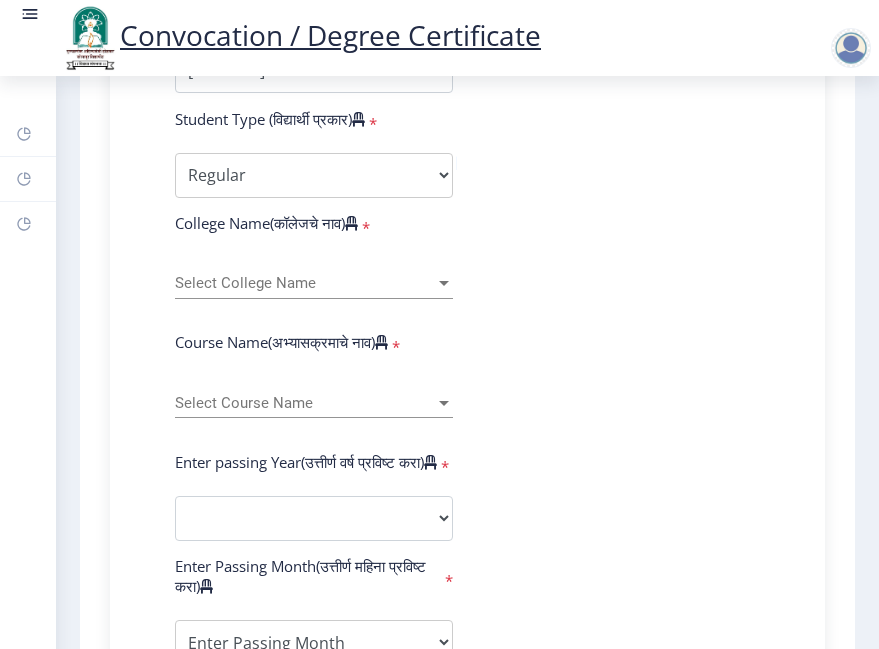 click on "Select College Name Select College Name" 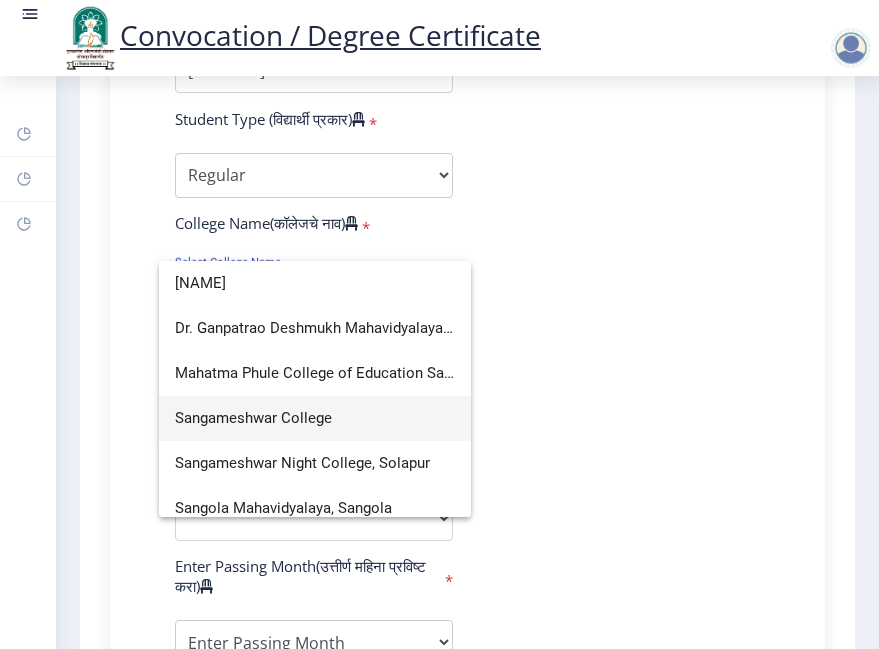 type on "[NAME]" 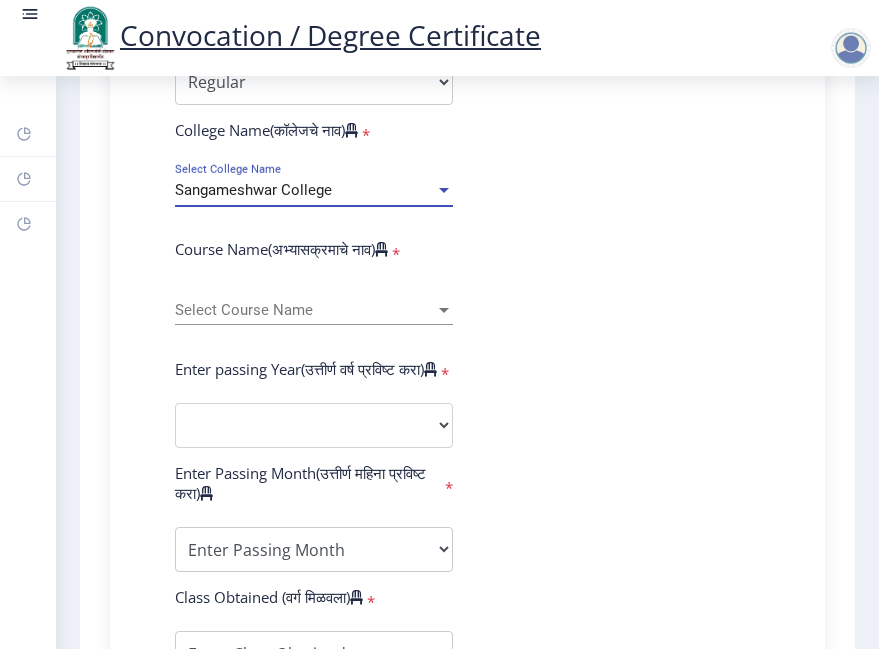 scroll, scrollTop: 687, scrollLeft: 0, axis: vertical 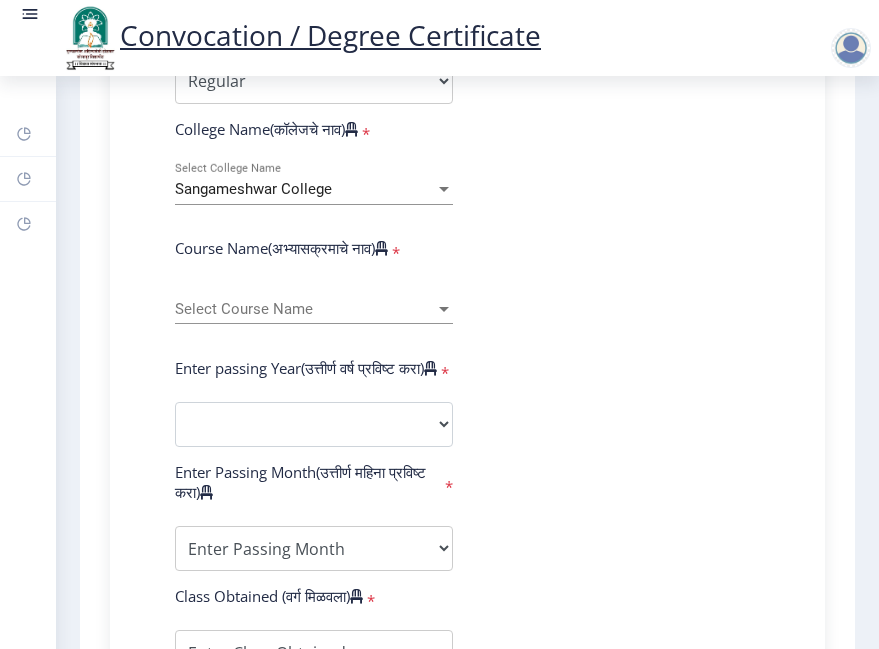 click on "Select Course Name Select Course Name" 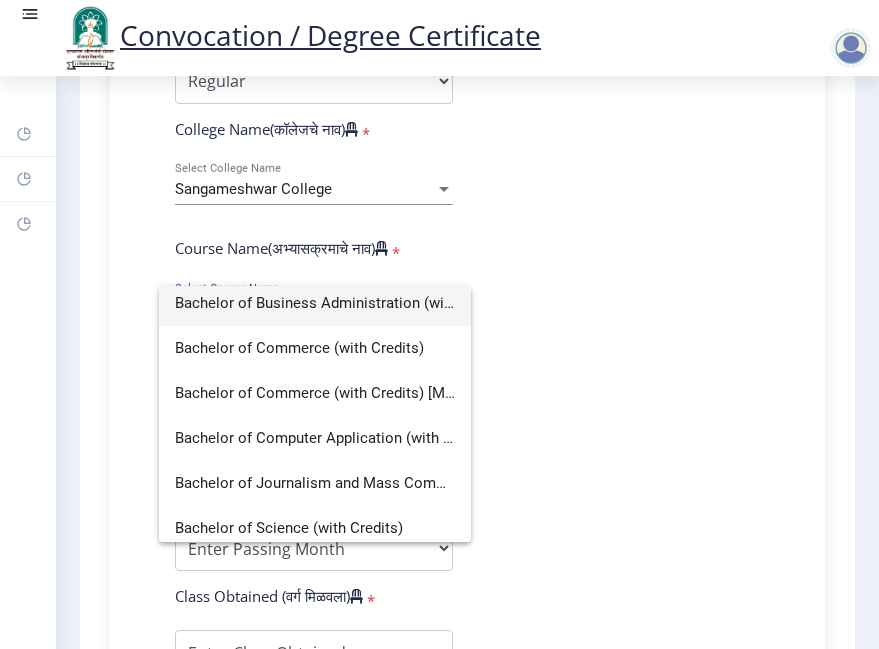 scroll, scrollTop: 120, scrollLeft: 0, axis: vertical 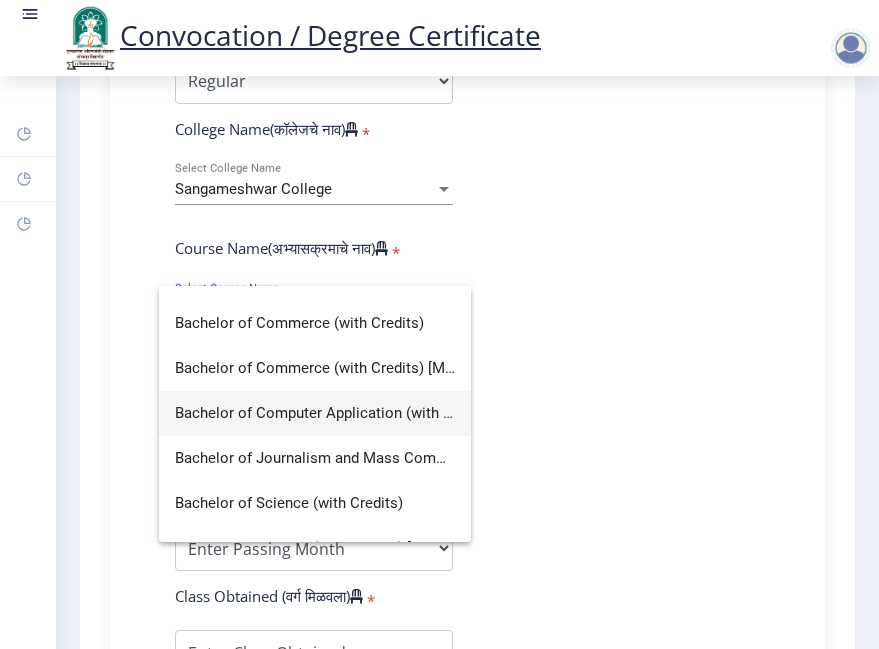 type on "b" 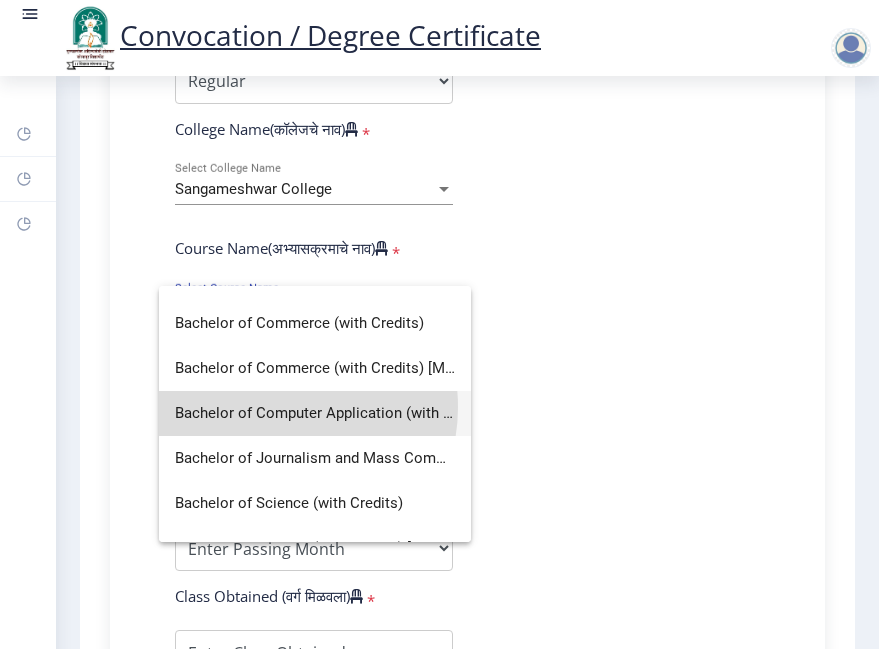 click on "Bachelor of Computer Application (with Credits)" at bounding box center [315, 413] 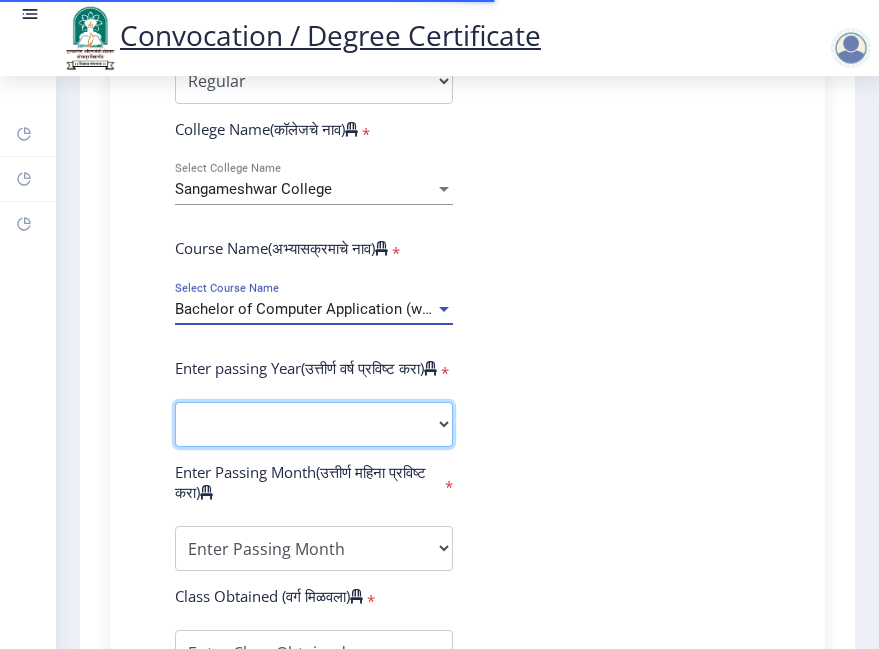 click on "2025   2024   2023   2022   2021   2020   2019   2018   2017   2016   2015   2014   2013   2012   2011   2010   2009   2008   2007   2006   2005   2004   2003   2002   2001   2000   1999   1998   1997   1996   1995   1994   1993   1992   1991   1990   1989   1988   1987   1986   1985   1984   1983   1982   1981   1980   1979   1978   1977   1976" 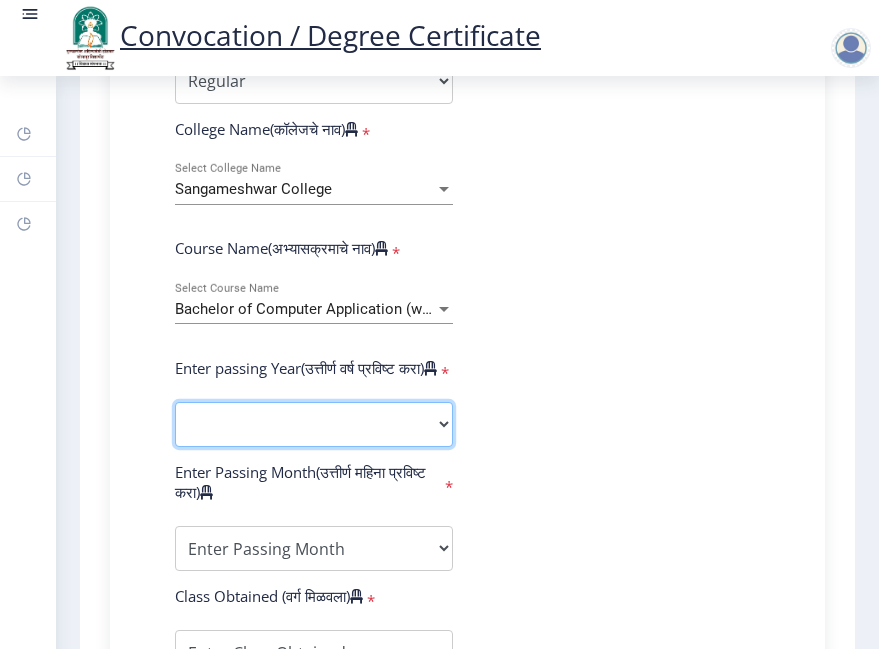 select on "2021" 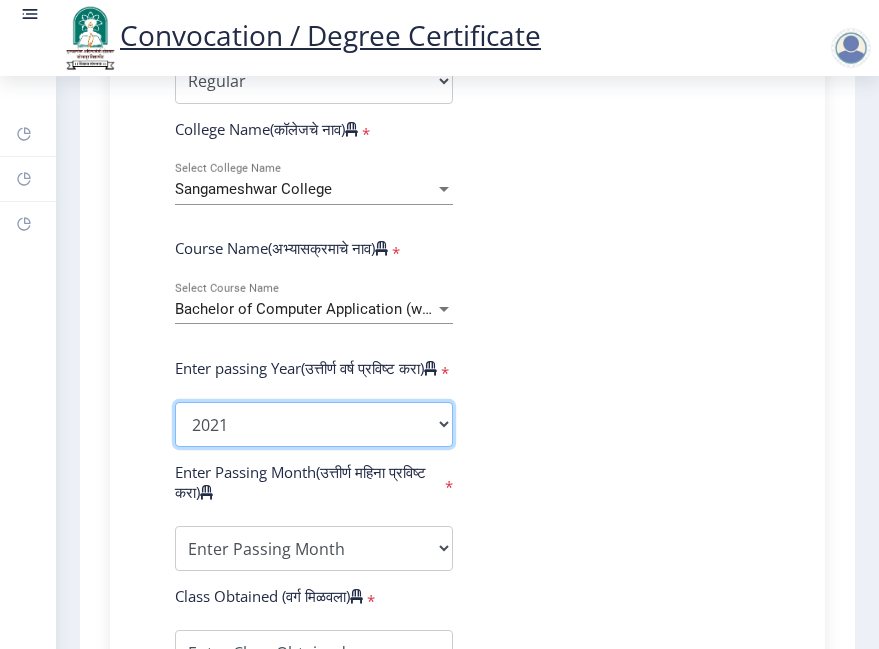 click on "2025   2024   2023   2022   2021   2020   2019   2018   2017   2016   2015   2014   2013   2012   2011   2010   2009   2008   2007   2006   2005   2004   2003   2002   2001   2000   1999   1998   1997   1996   1995   1994   1993   1992   1991   1990   1989   1988   1987   1986   1985   1984   1983   1982   1981   1980   1979   1978   1977   1976" 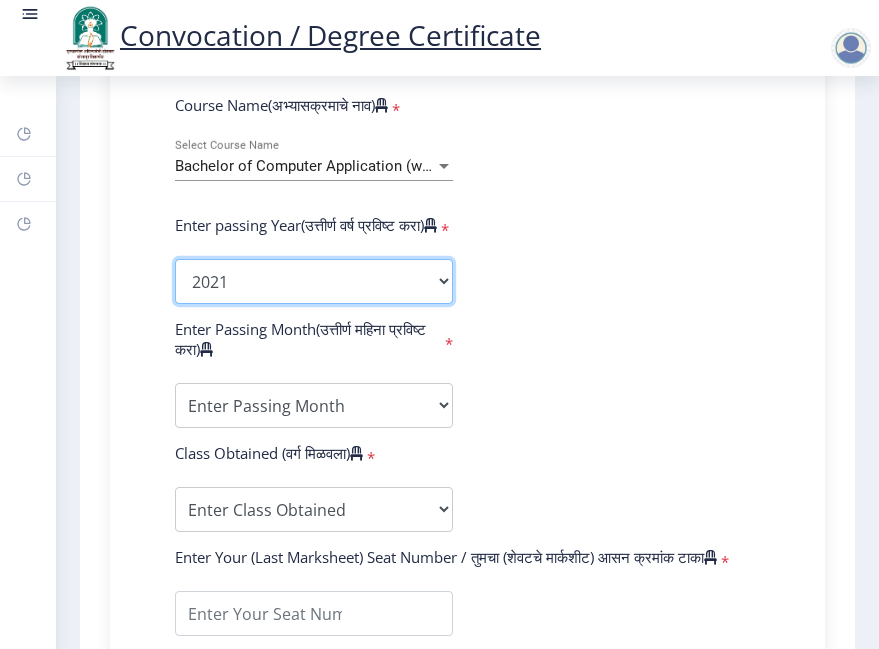 scroll, scrollTop: 933, scrollLeft: 0, axis: vertical 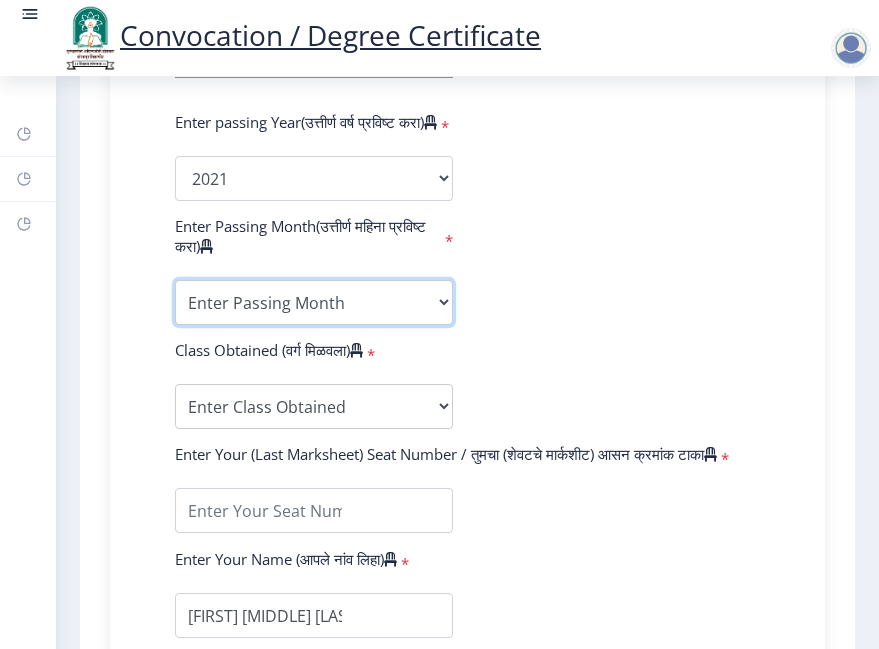 click on "Enter Passing Month March April May October November December" at bounding box center [314, 302] 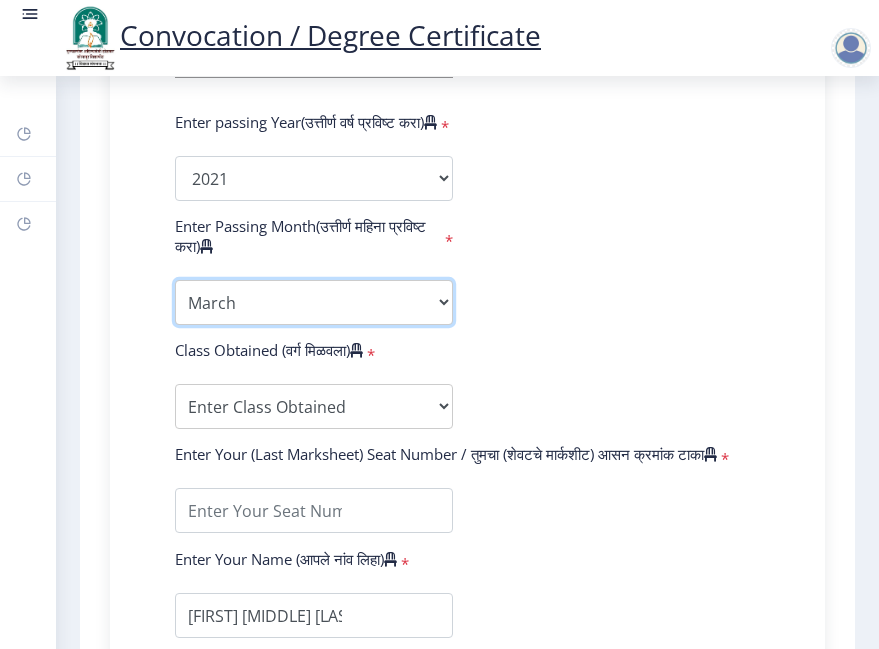 click on "Enter Passing Month March April May October November December" at bounding box center [314, 302] 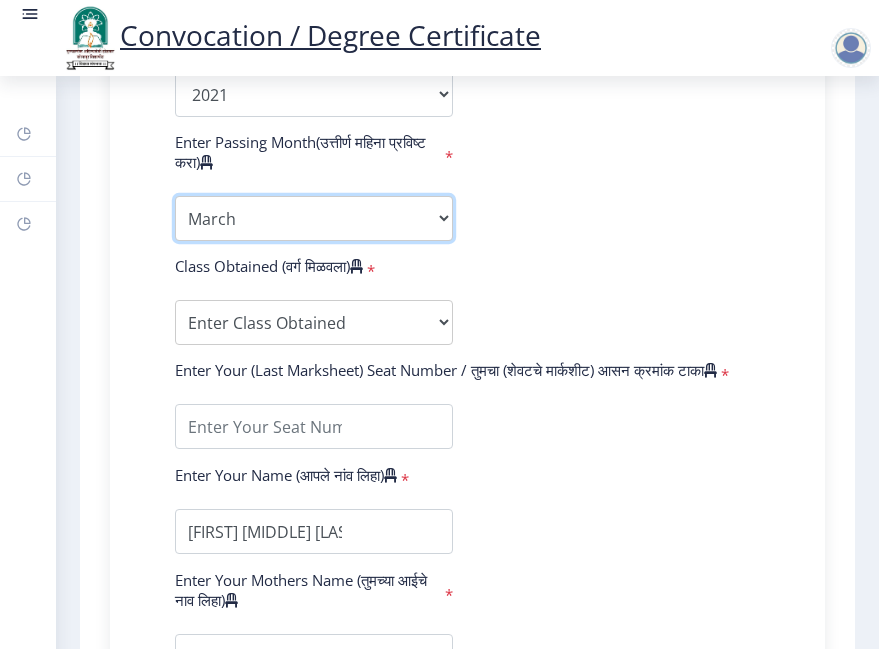 scroll, scrollTop: 1020, scrollLeft: 0, axis: vertical 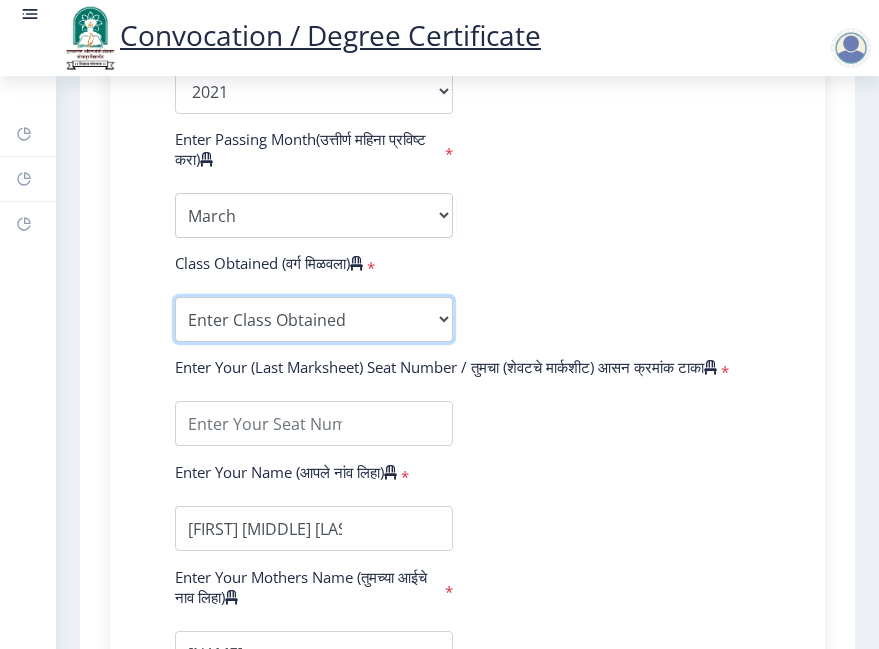 click on "Enter Class Obtained FIRST CLASS WITH DISTINCTION FIRST CLASS HIGHER SECOND CLASS SECOND CLASS PASS CLASS Grade O Grade A+ Grade A Grade B+ Grade B Grade C+ Grade C Grade D Grade E" at bounding box center (314, 319) 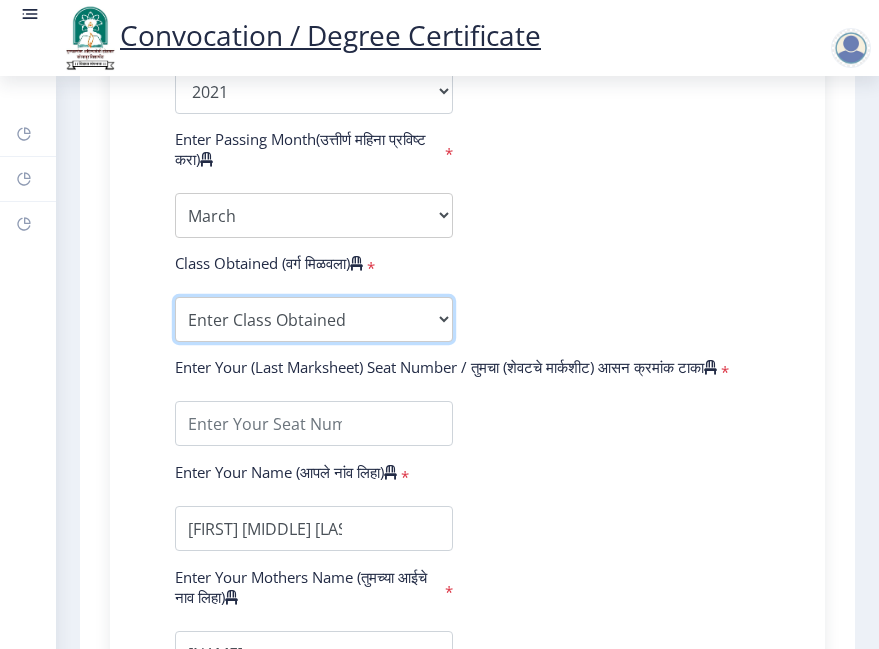 select on "FIRST CLASS" 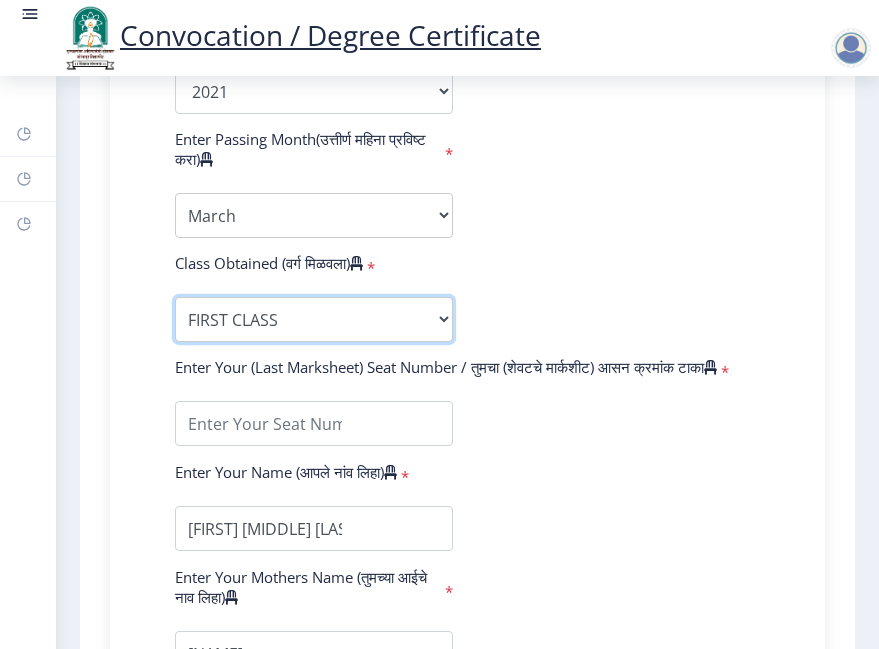 click on "Enter Class Obtained FIRST CLASS WITH DISTINCTION FIRST CLASS HIGHER SECOND CLASS SECOND CLASS PASS CLASS Grade O Grade A+ Grade A Grade B+ Grade B Grade C+ Grade C Grade D Grade E" at bounding box center [314, 319] 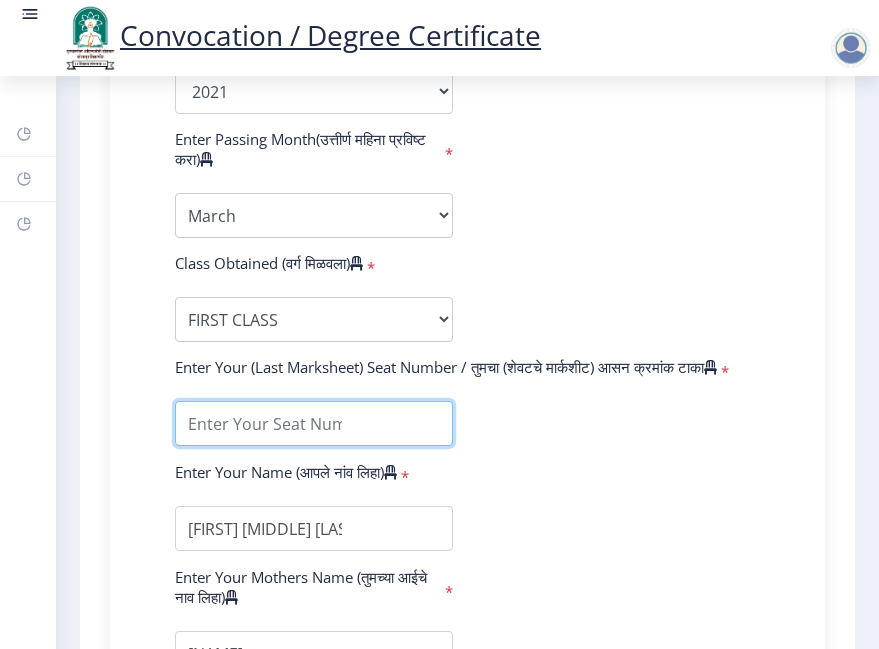click at bounding box center [314, 423] 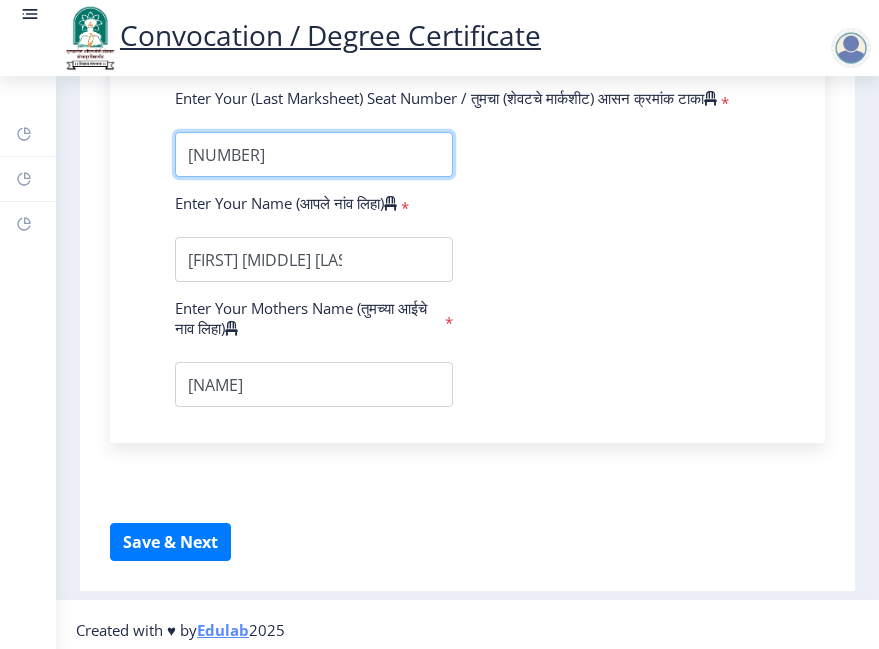 scroll, scrollTop: 1293, scrollLeft: 0, axis: vertical 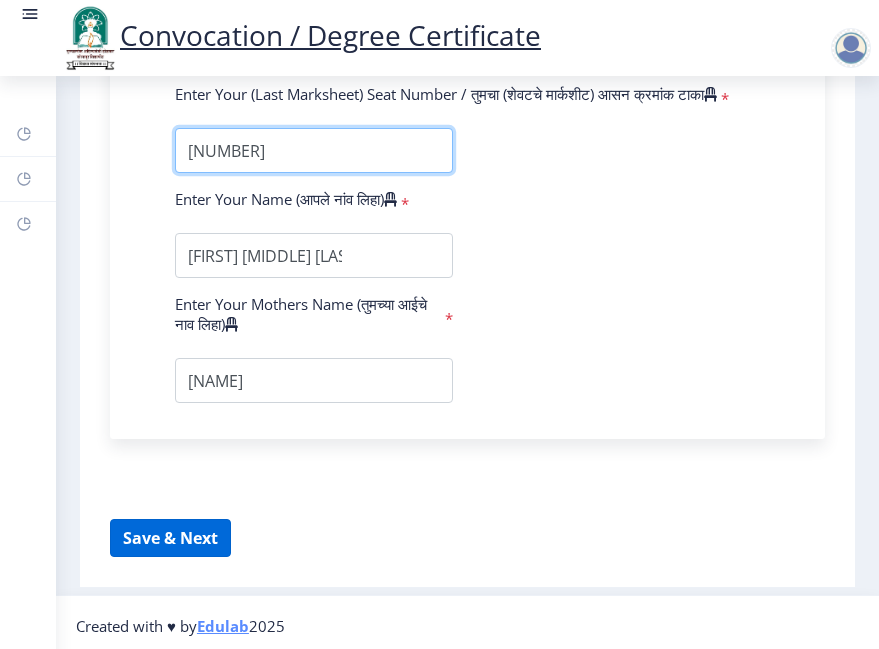 type on "[NUMBER]" 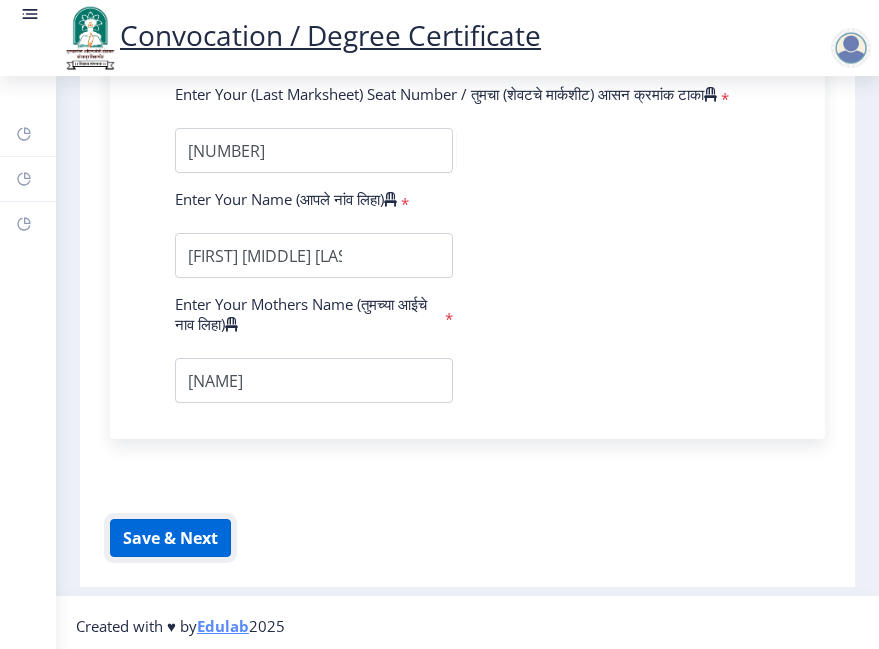 click on "Save & Next" 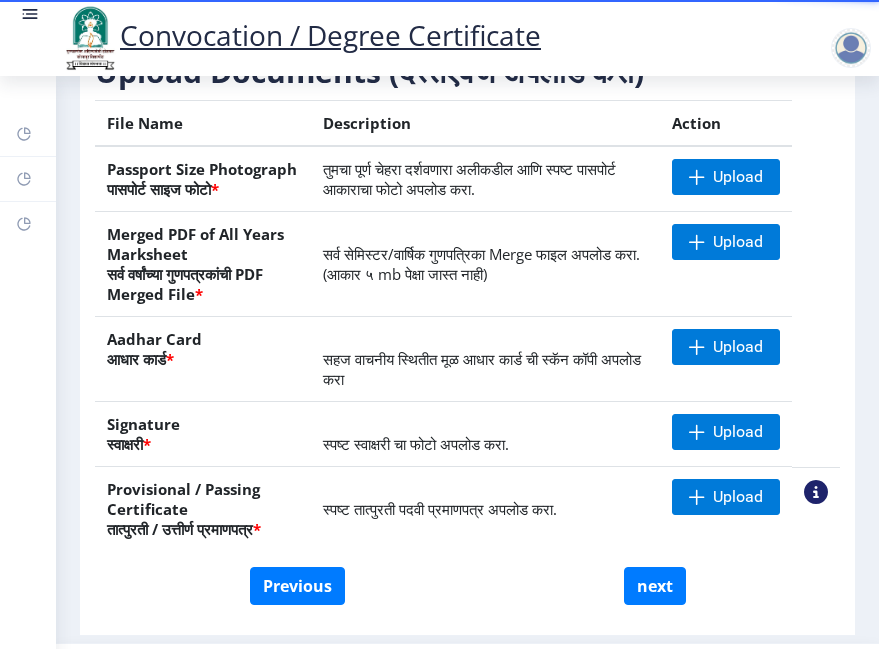 scroll, scrollTop: 400, scrollLeft: 0, axis: vertical 